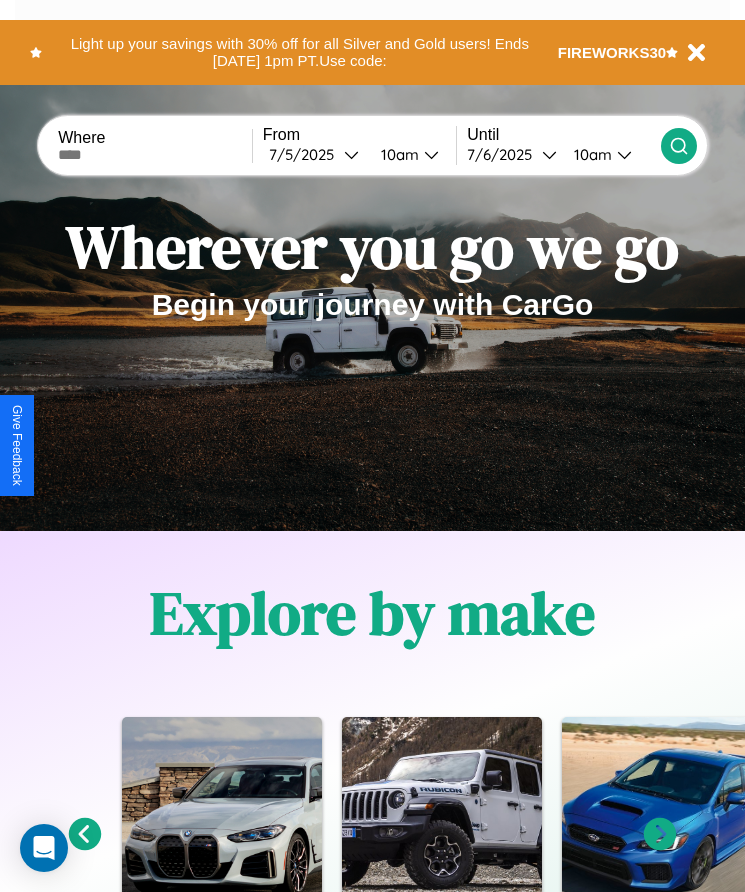scroll, scrollTop: 2608, scrollLeft: 0, axis: vertical 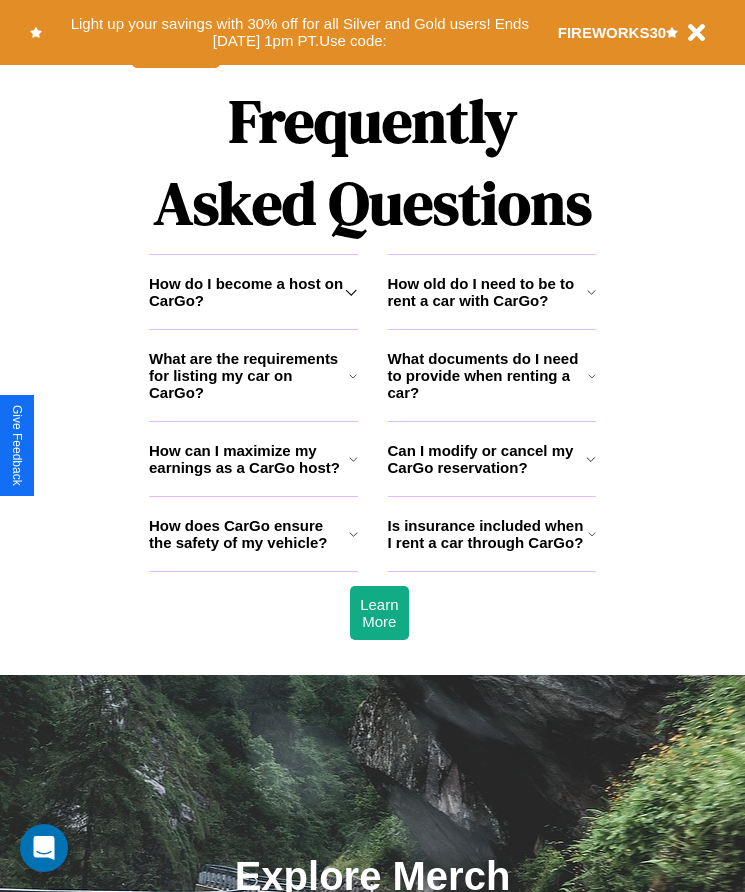 click 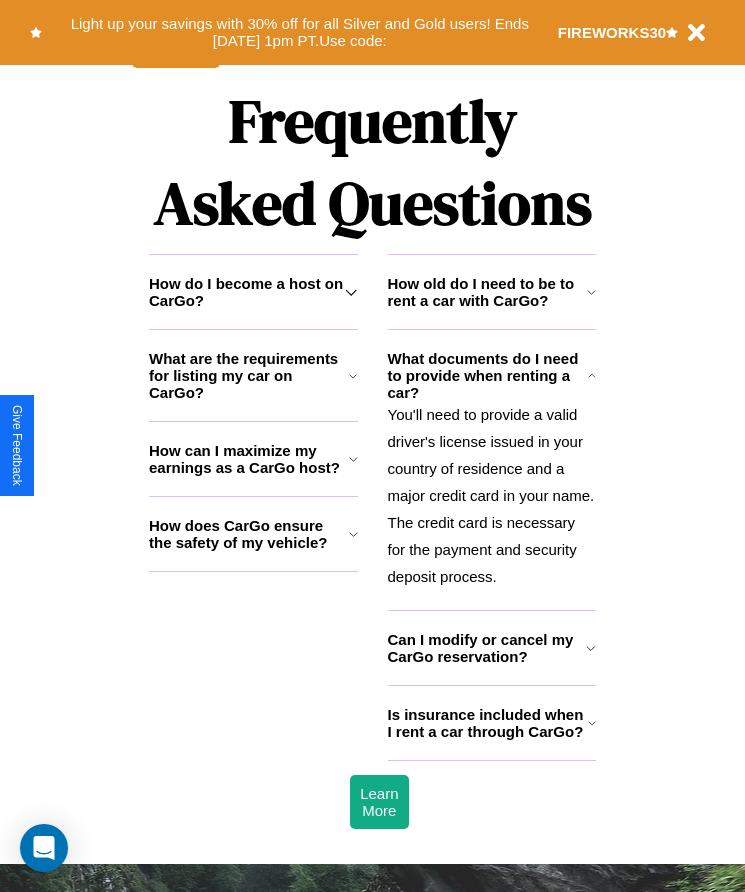 click on "Is insurance included when I rent a car through CarGo?" at bounding box center (488, 723) 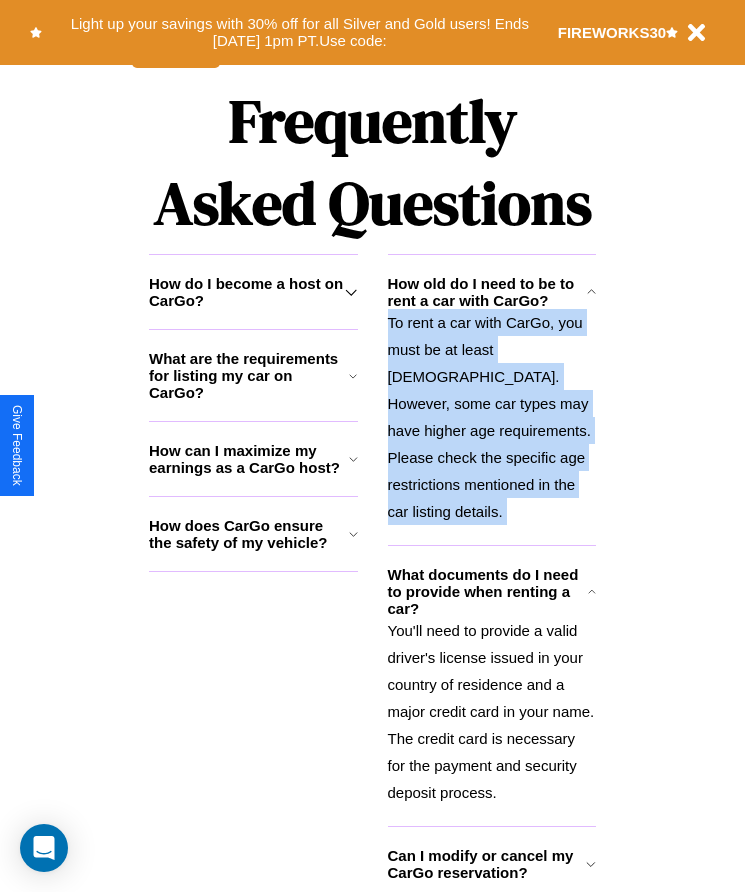 click 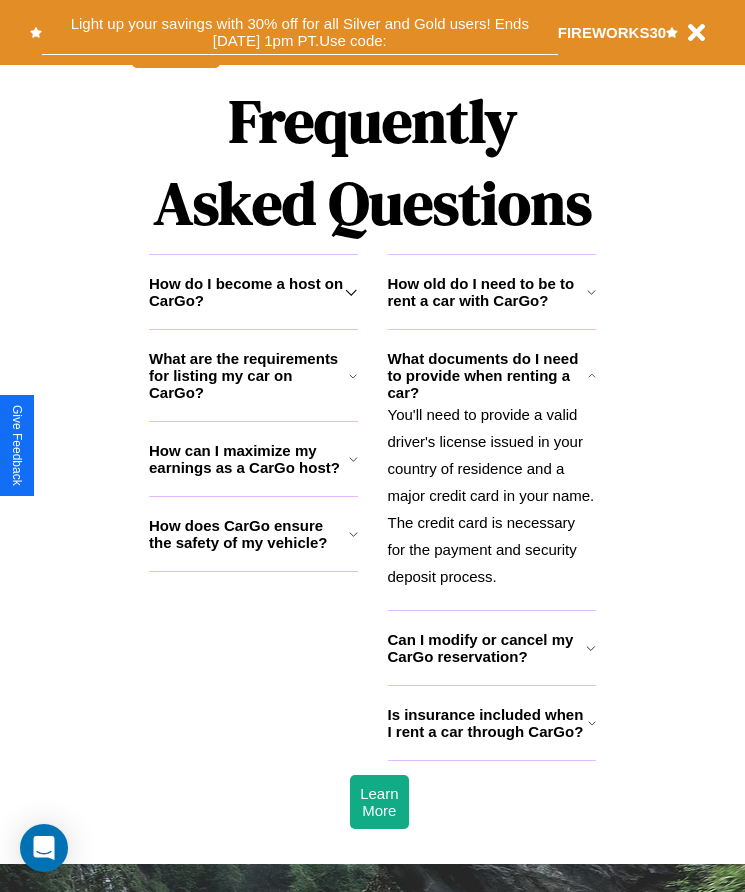click on "Light up your savings with 30% off for all Silver and Gold users! Ends [DATE] 1pm PT.  Use code:" at bounding box center (300, 32) 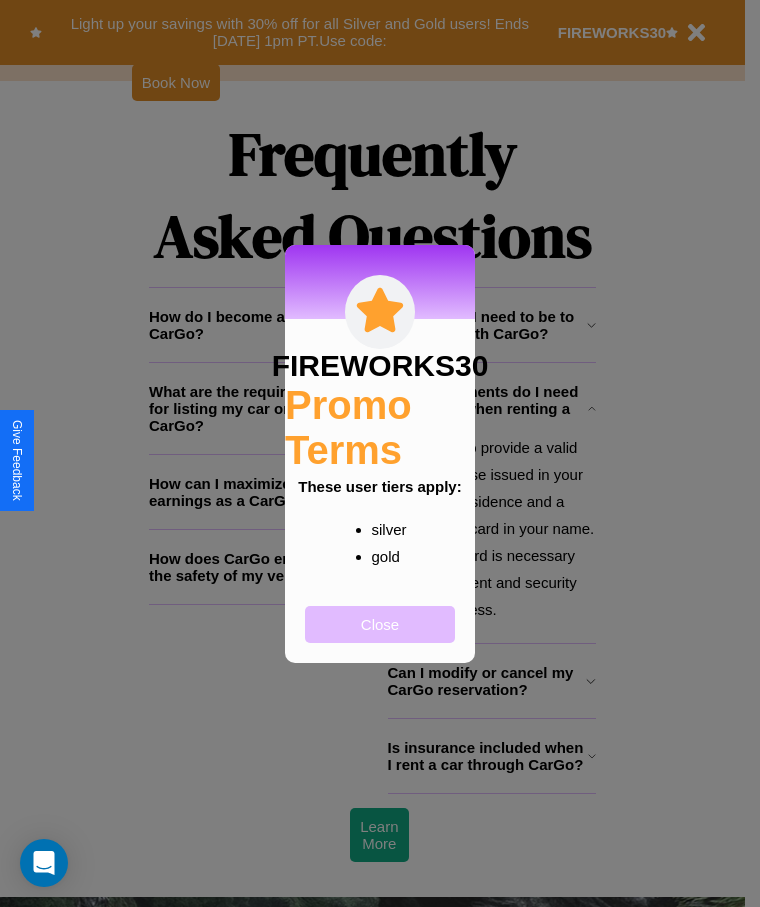 click on "Close" at bounding box center (380, 624) 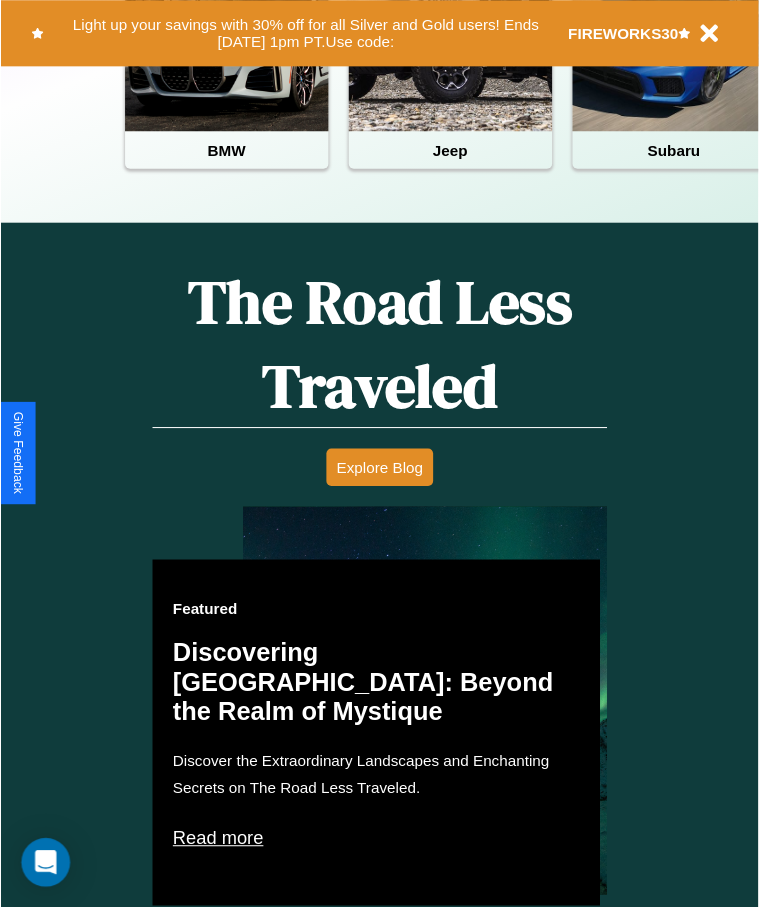 scroll, scrollTop: 0, scrollLeft: 0, axis: both 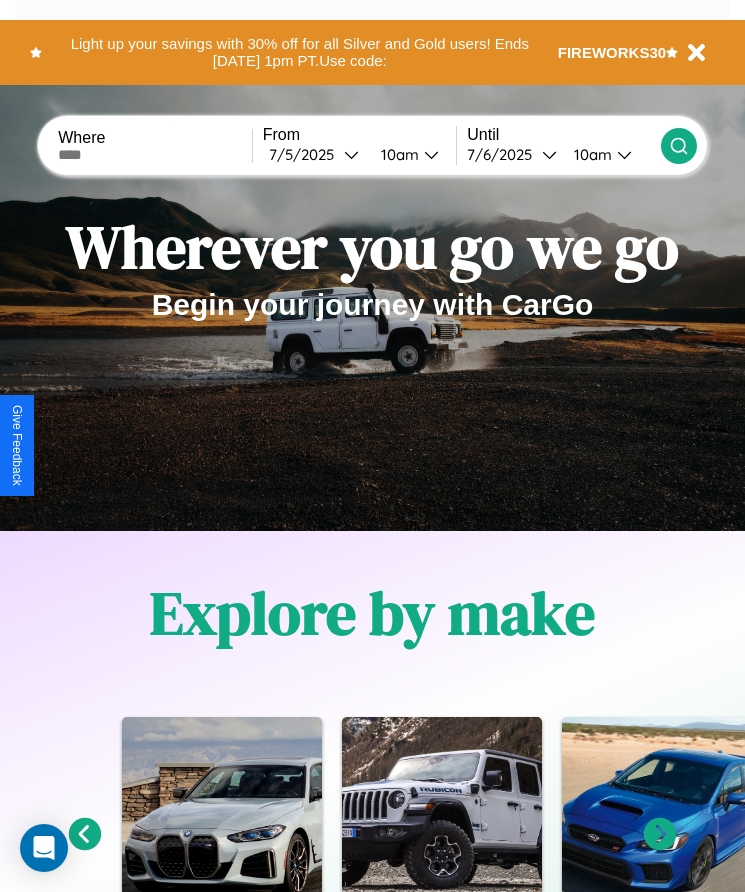 click at bounding box center (155, 155) 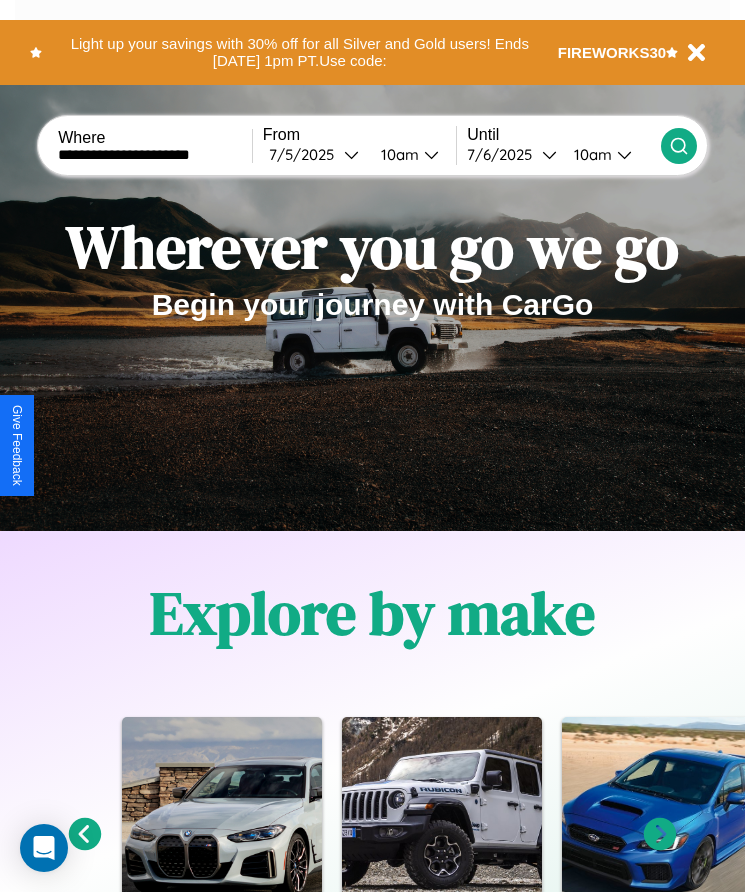 type on "**********" 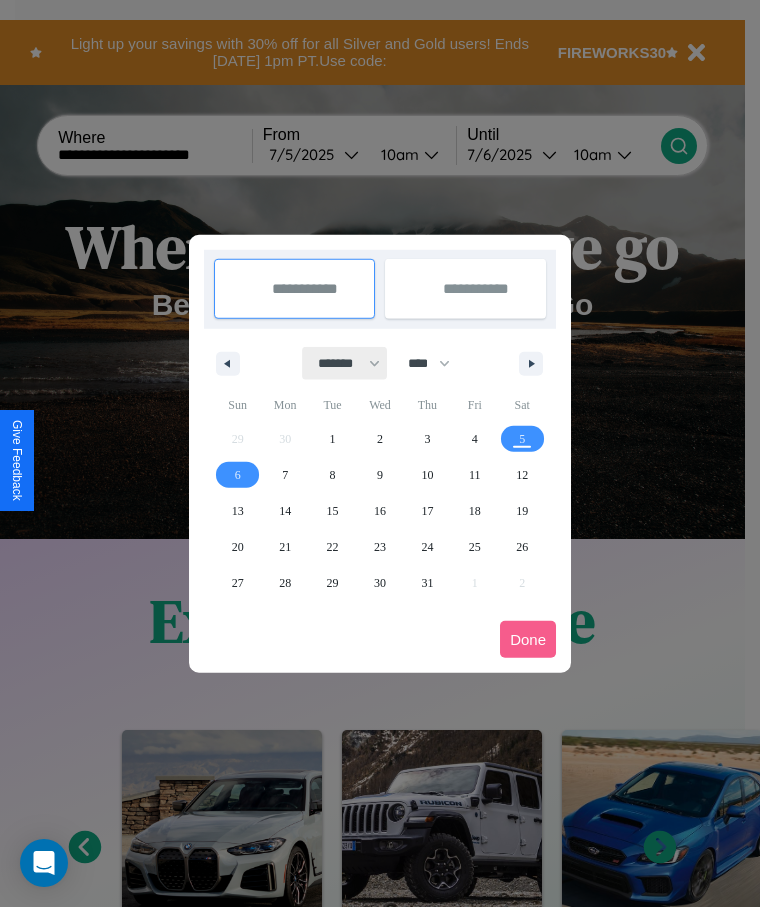 click on "******* ******** ***** ***** *** **** **** ****** ********* ******* ******** ********" at bounding box center (345, 363) 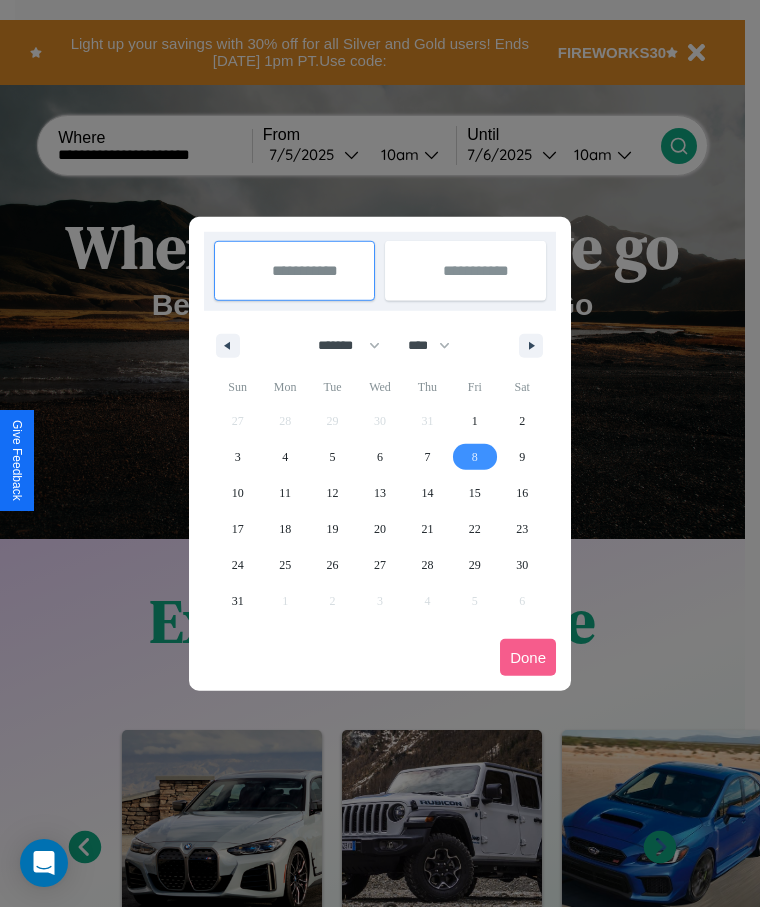 click on "8" at bounding box center (475, 457) 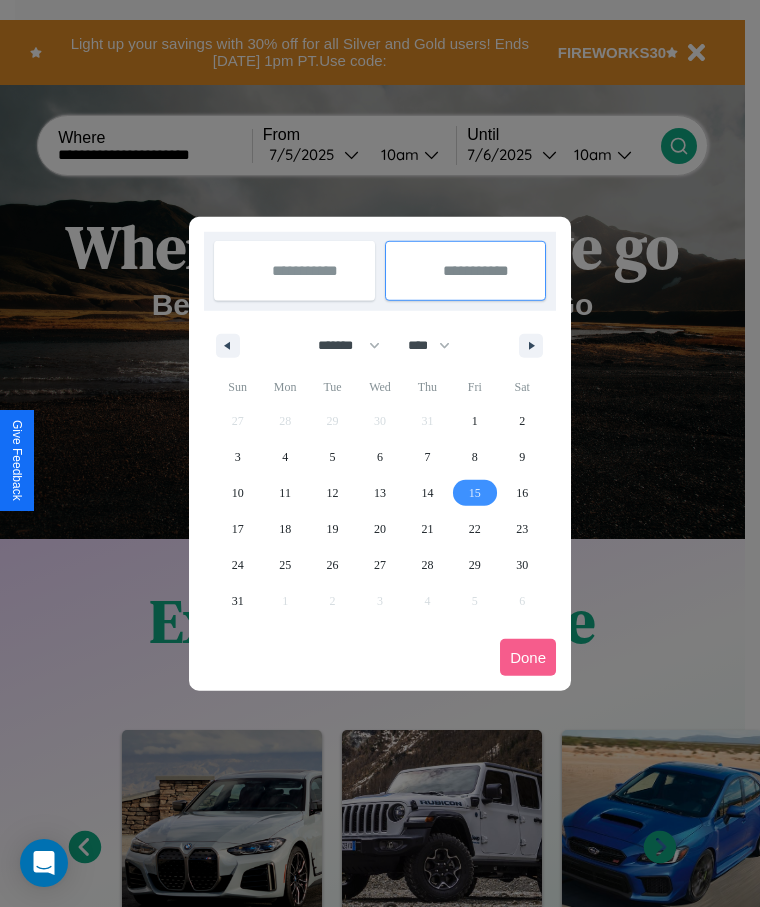 click on "15" at bounding box center (475, 493) 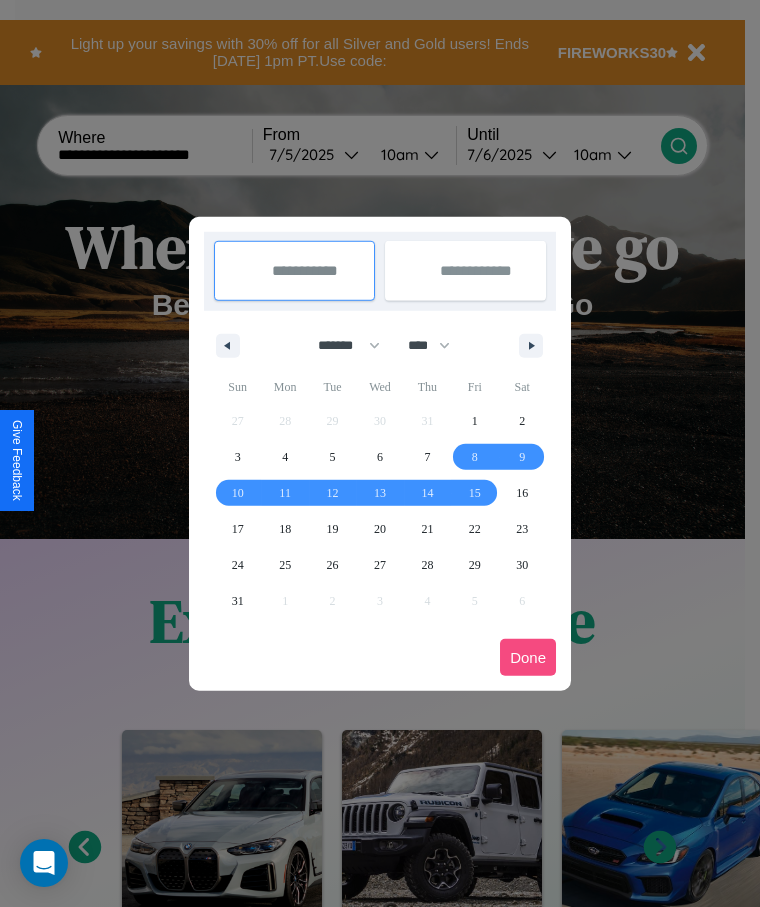 click on "Done" at bounding box center (528, 657) 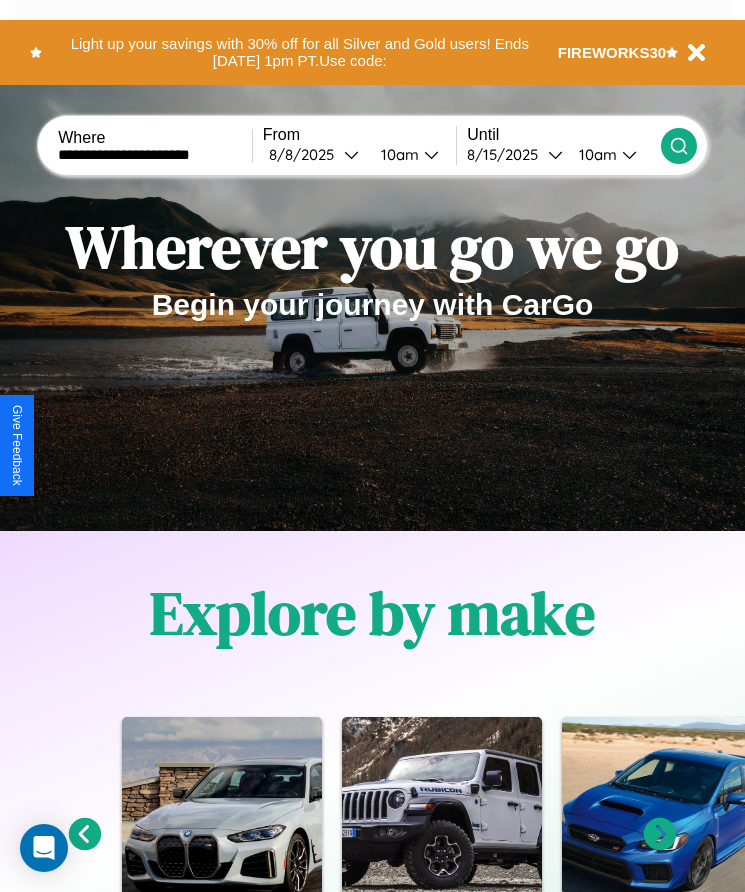 click 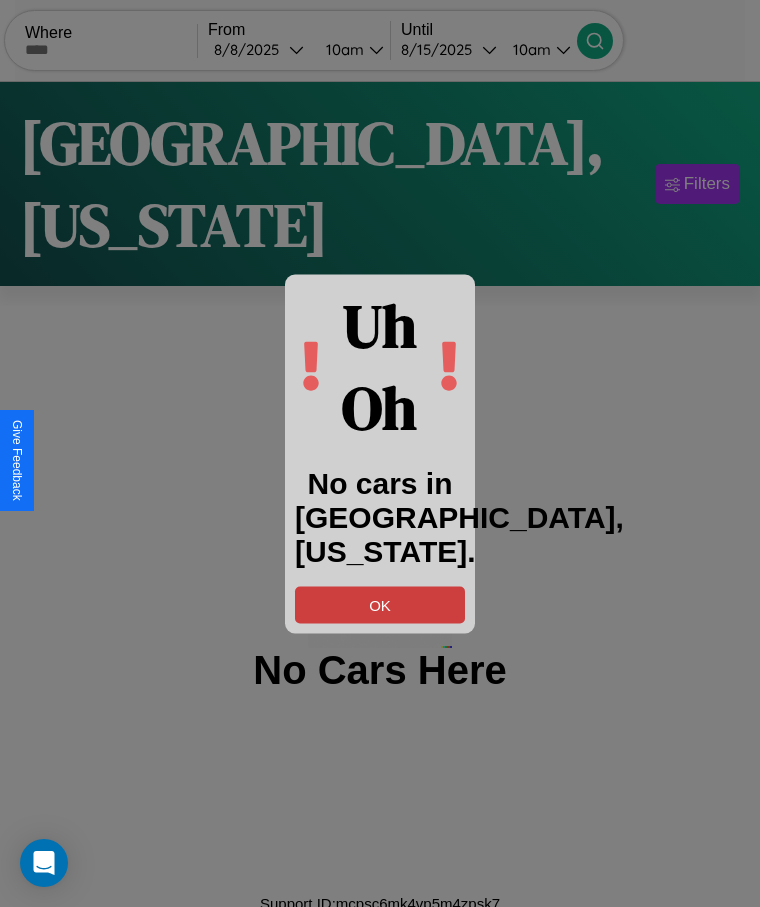 click on "OK" at bounding box center (380, 604) 